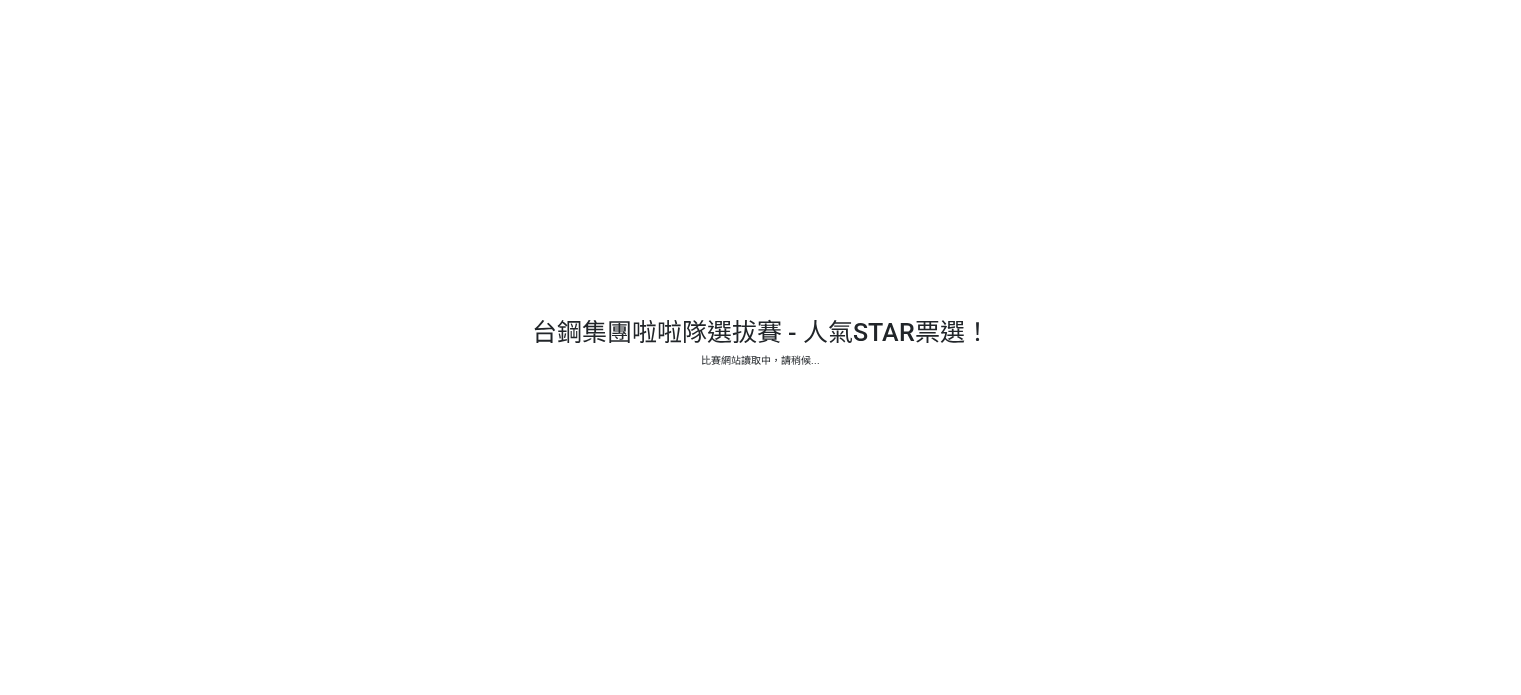scroll, scrollTop: 0, scrollLeft: 0, axis: both 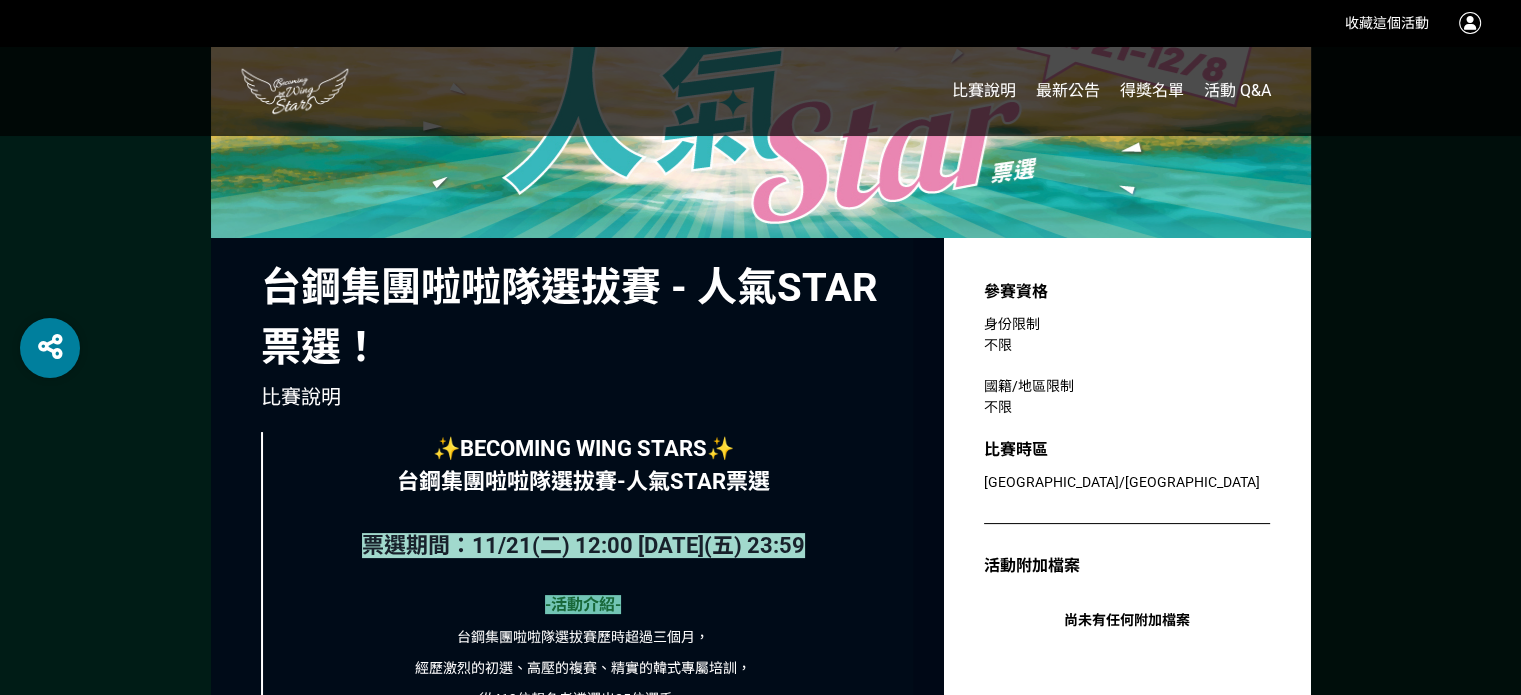 click on "✨BECOMING WING STARS✨" at bounding box center (583, 448) 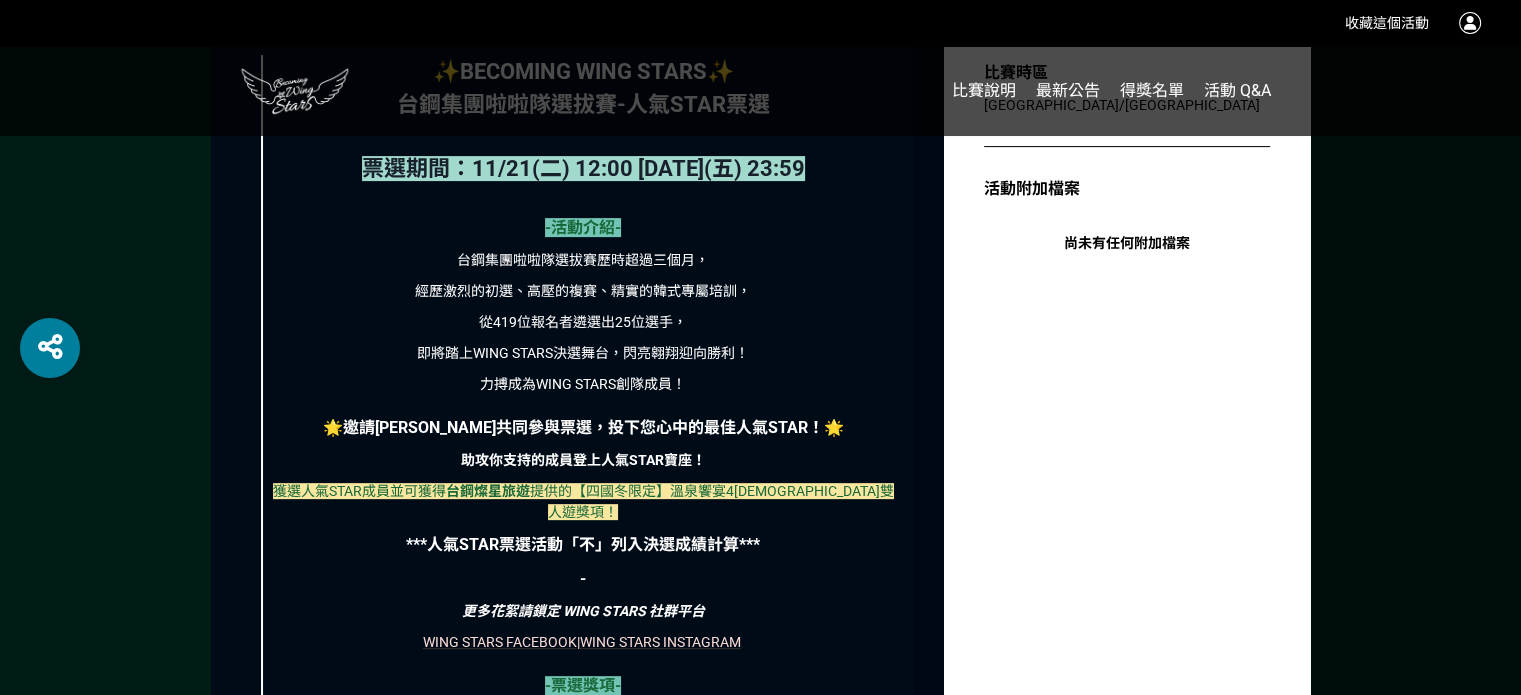 scroll, scrollTop: 628, scrollLeft: 0, axis: vertical 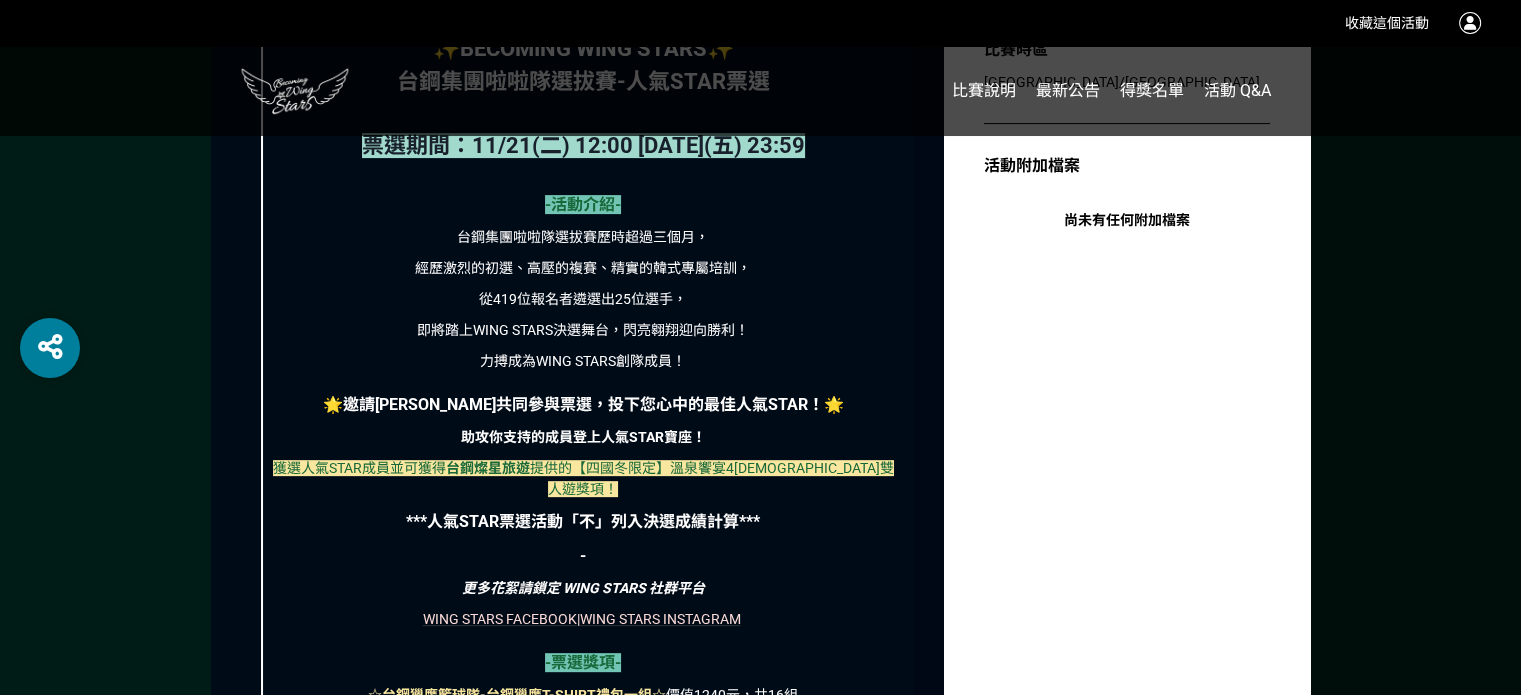 click on "從419位報名者遴選出25位選手，" at bounding box center (583, 299) 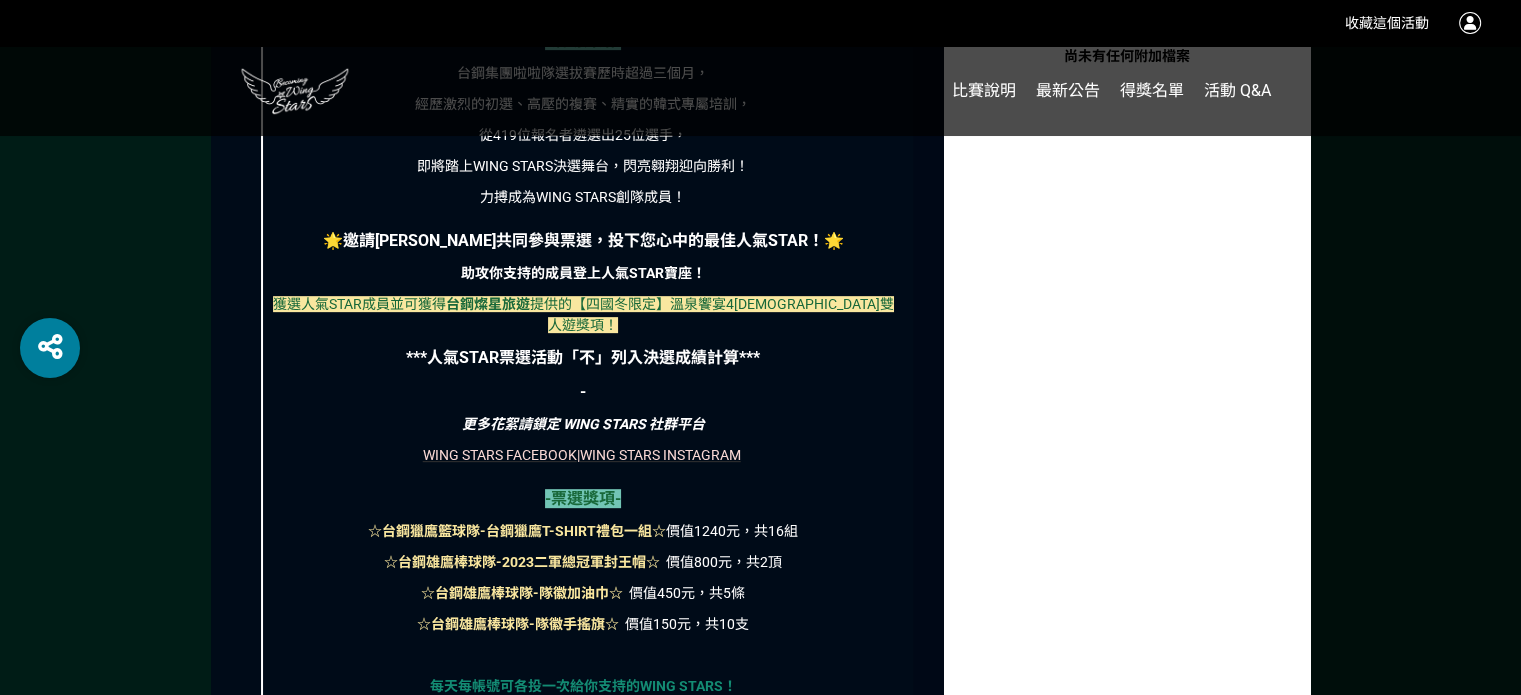 scroll, scrollTop: 828, scrollLeft: 0, axis: vertical 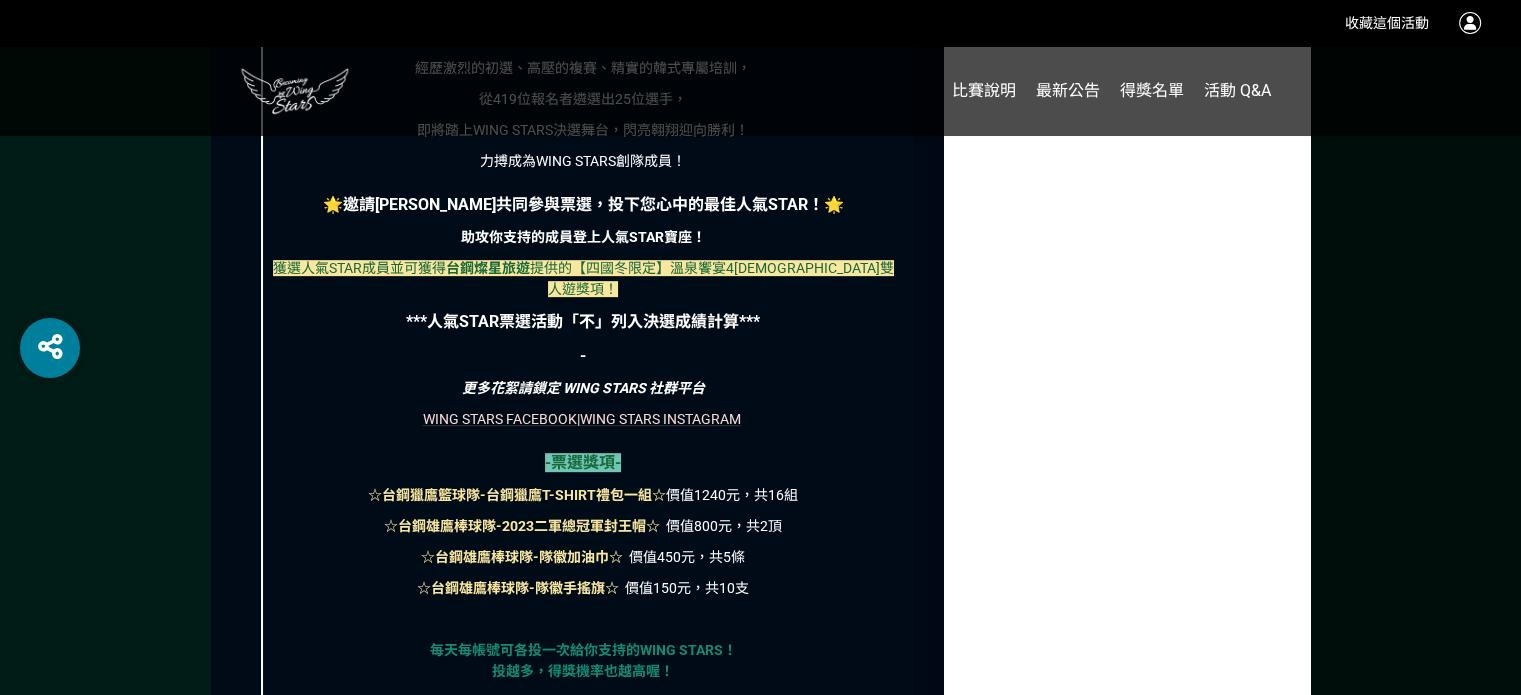 click on "-票選獎項-" at bounding box center [583, 462] 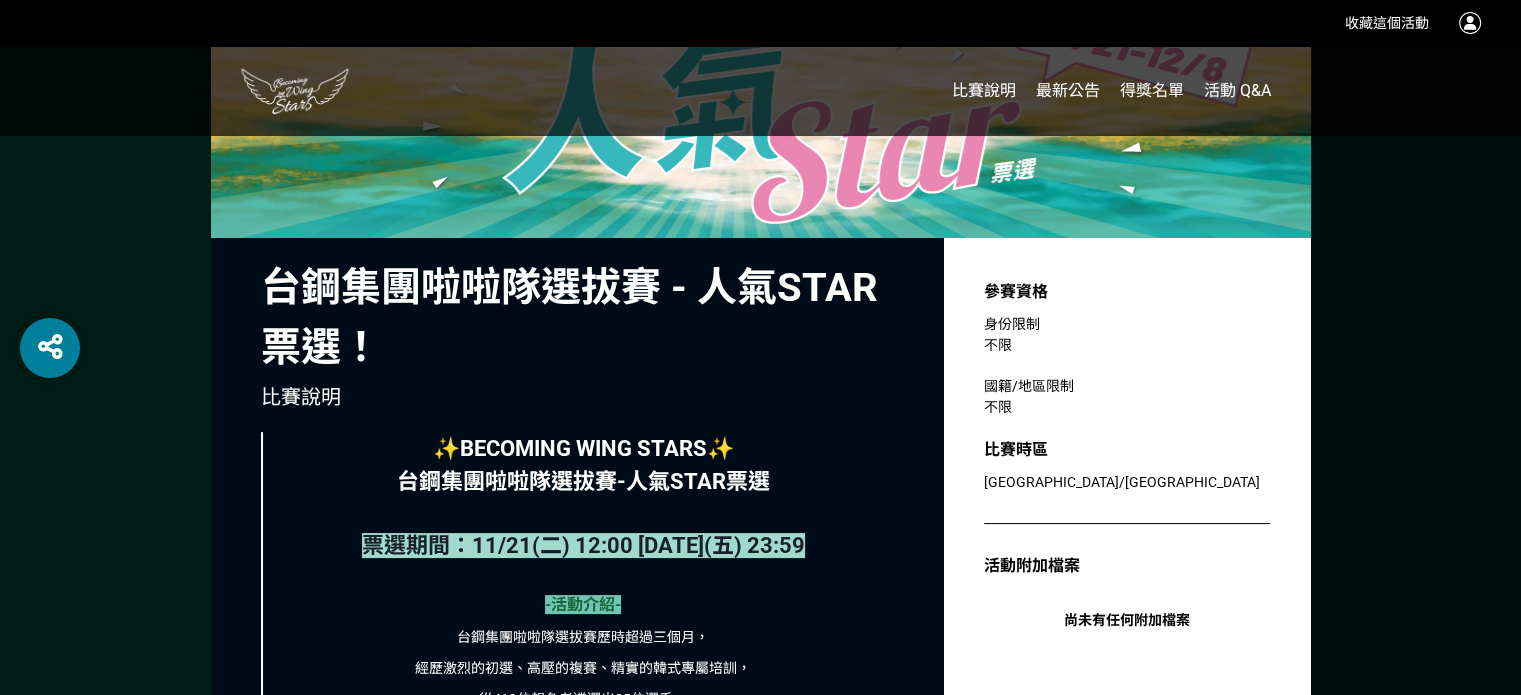 scroll, scrollTop: 0, scrollLeft: 0, axis: both 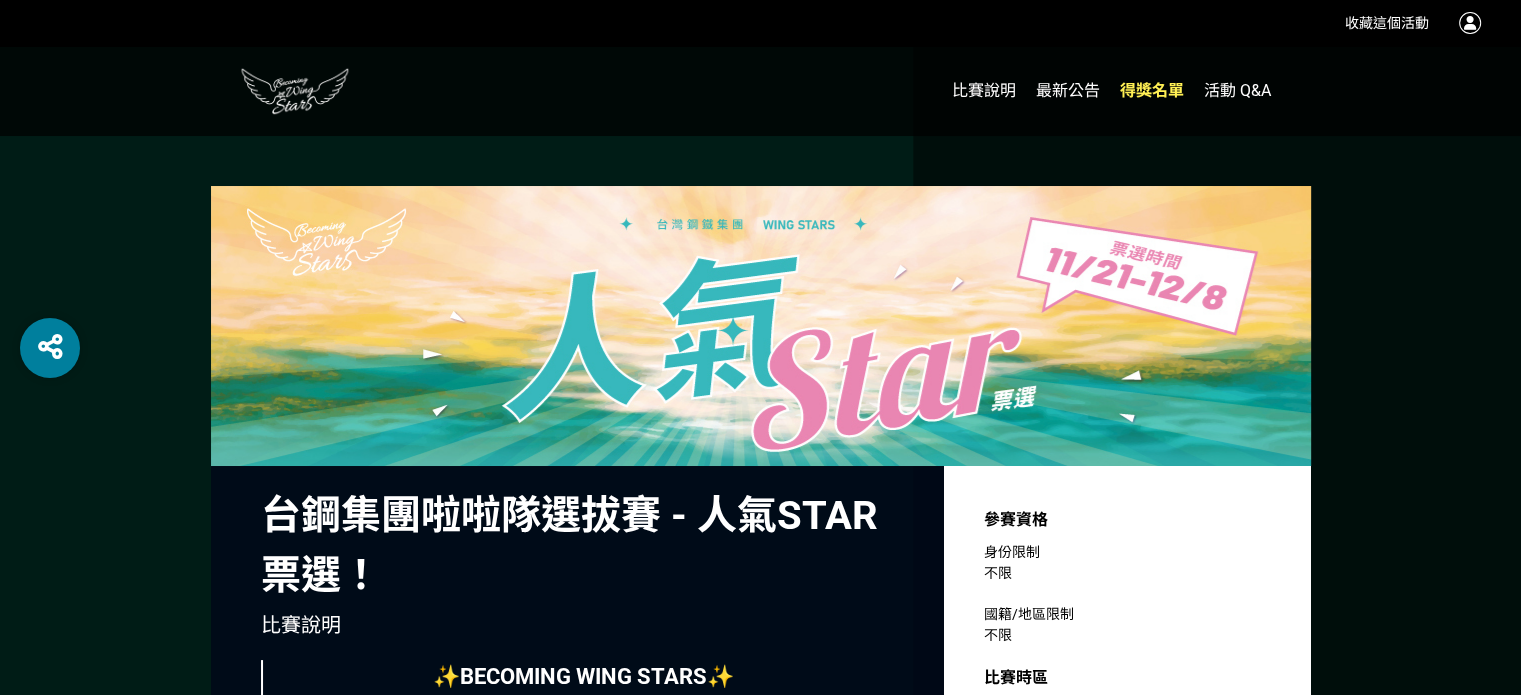click on "得獎名單" at bounding box center (1152, 90) 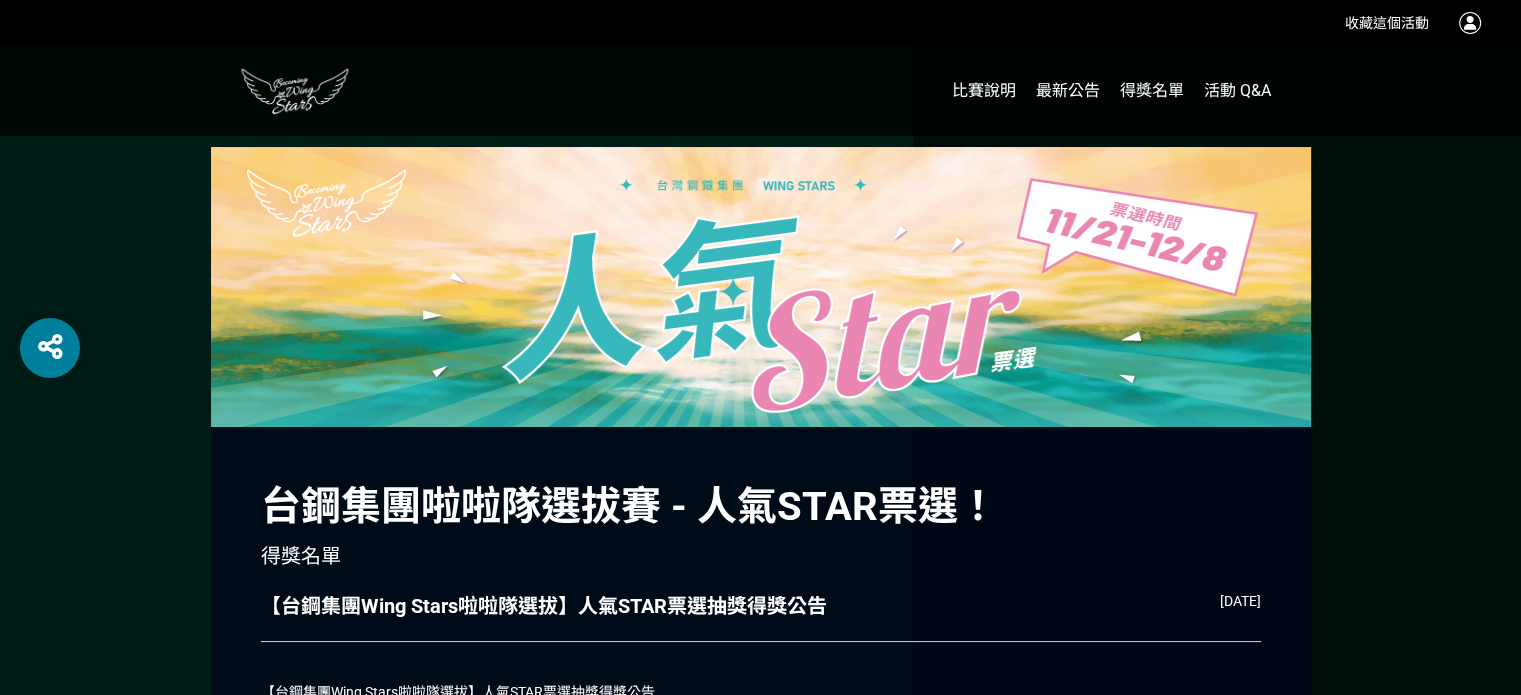 scroll, scrollTop: 38, scrollLeft: 0, axis: vertical 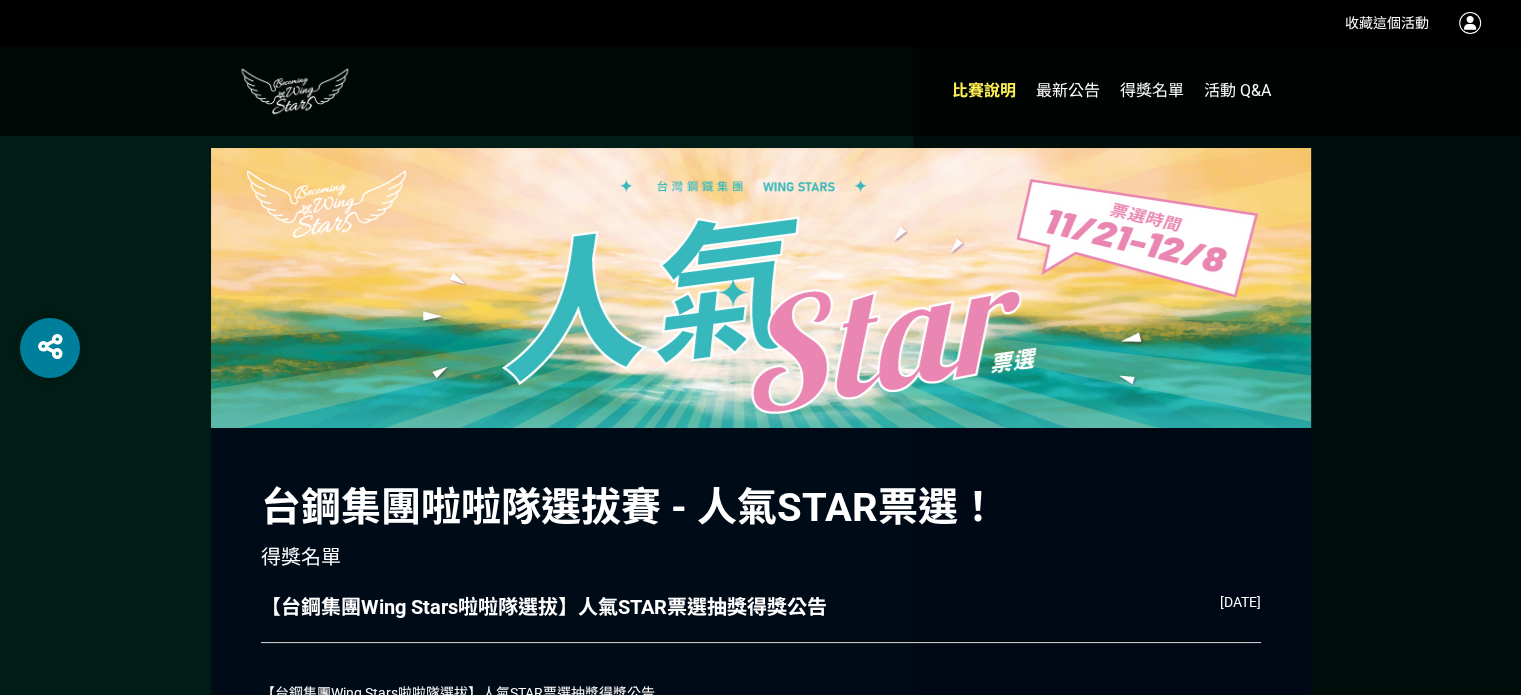 click on "比賽說明" at bounding box center [984, 90] 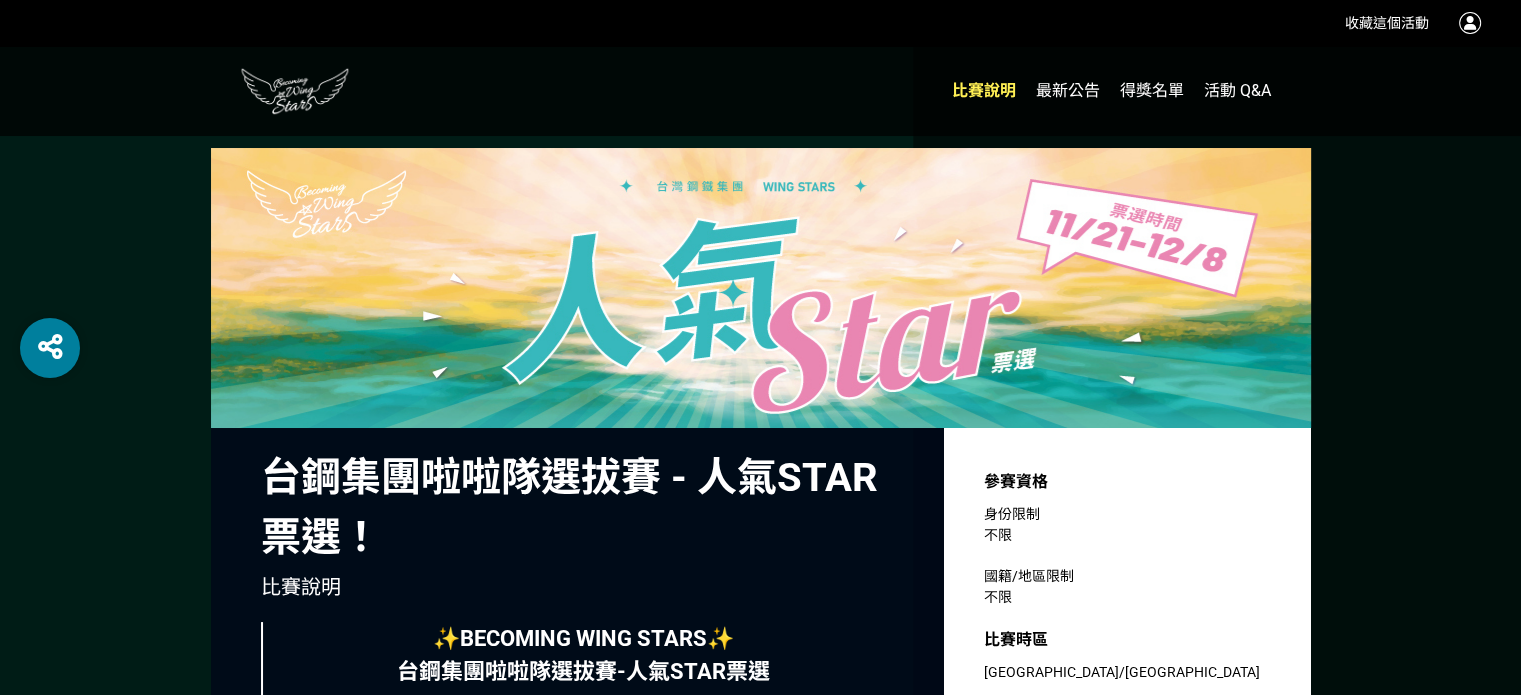 scroll, scrollTop: 0, scrollLeft: 0, axis: both 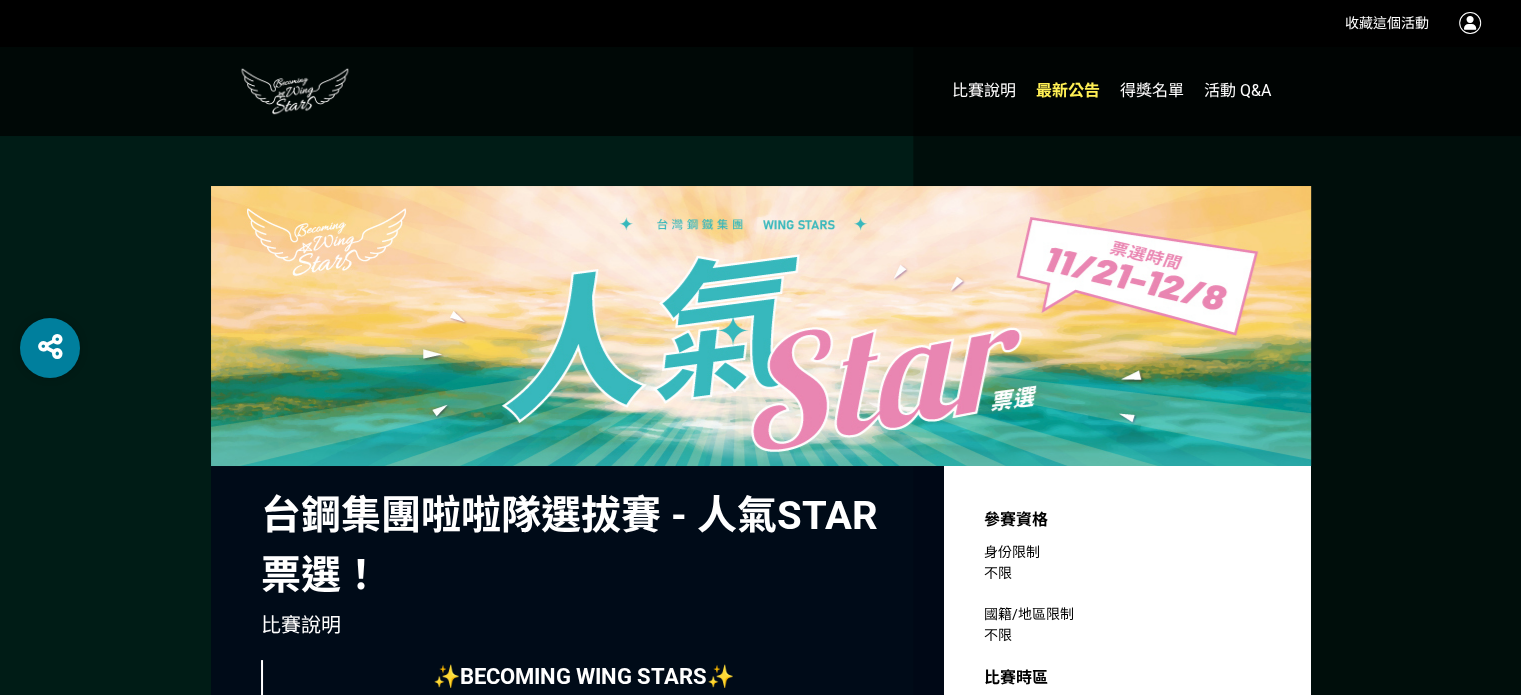 click on "最新公告" at bounding box center [1068, 90] 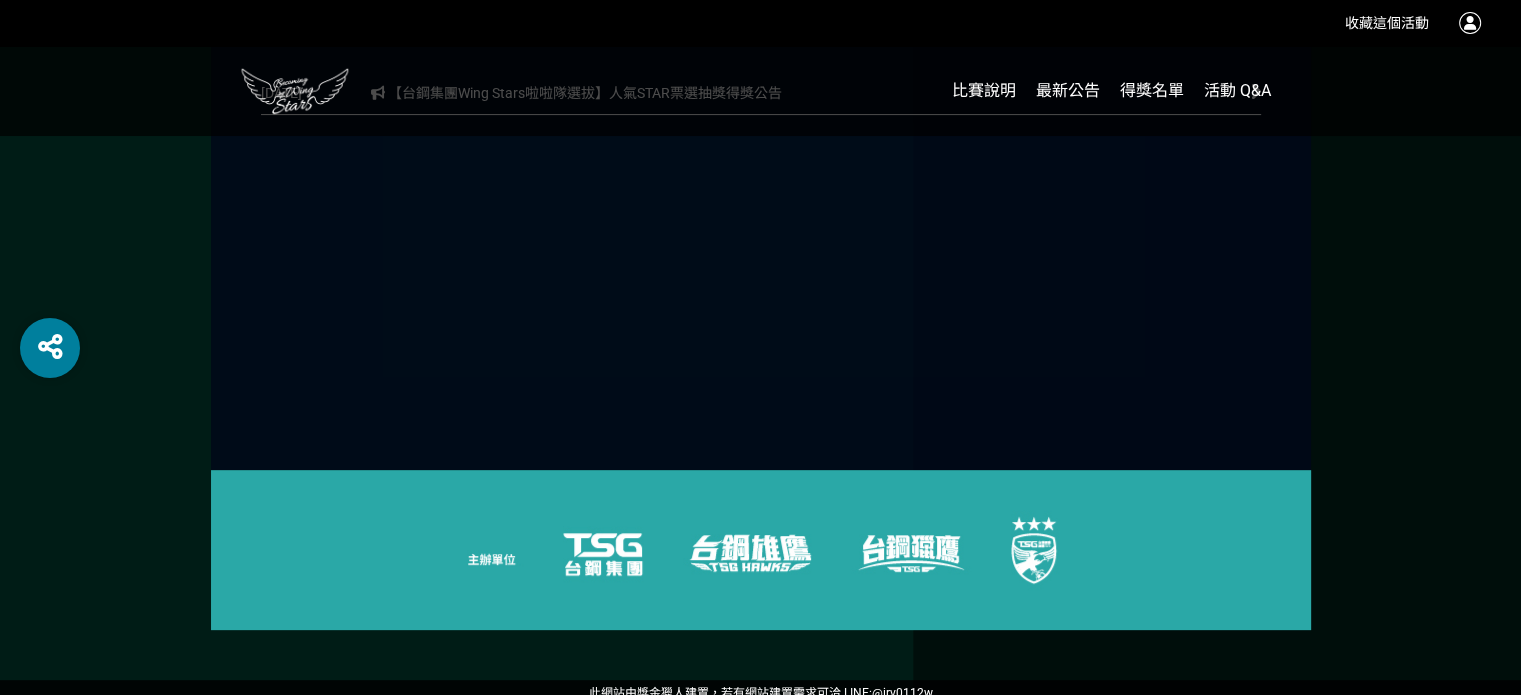 scroll, scrollTop: 571, scrollLeft: 0, axis: vertical 